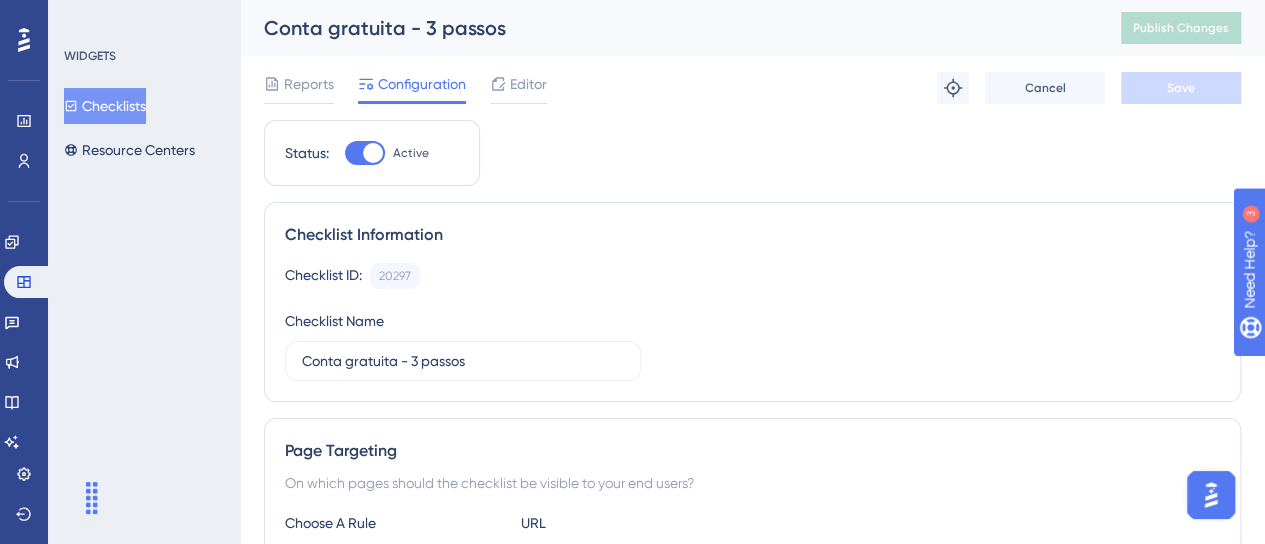 scroll, scrollTop: 0, scrollLeft: 0, axis: both 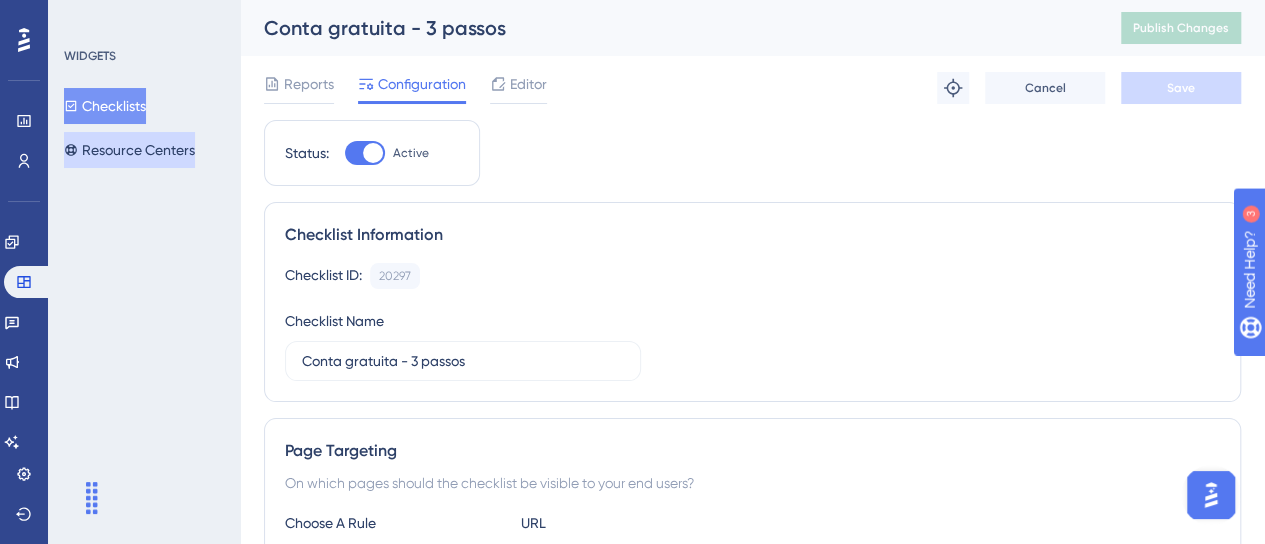 click on "Resource Centers" at bounding box center [129, 150] 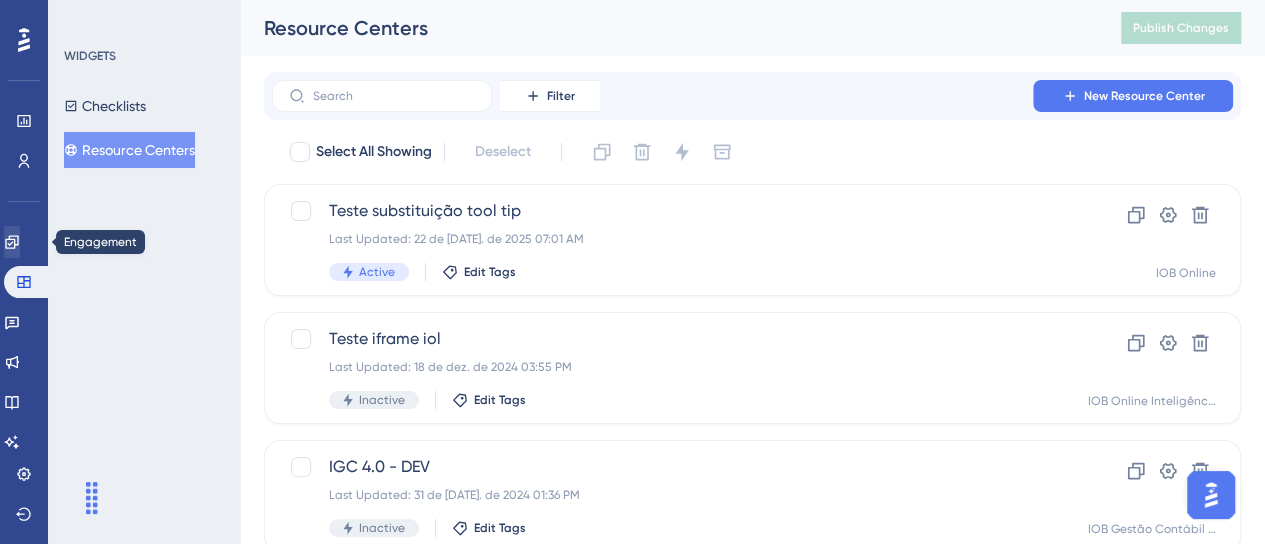 click on "Engagement" at bounding box center (24, 242) 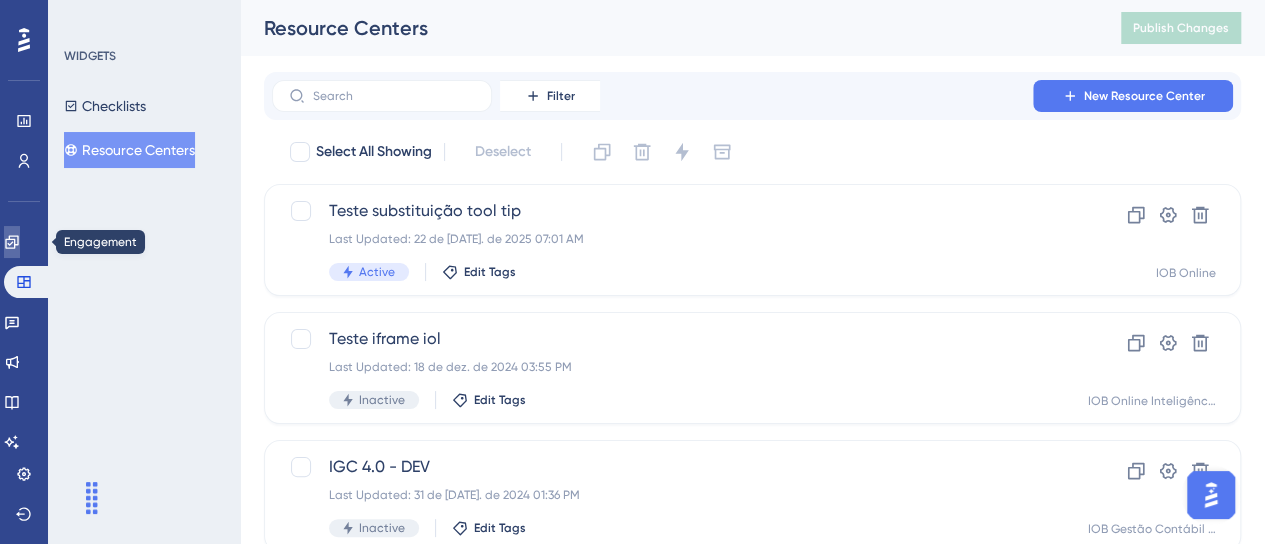 click 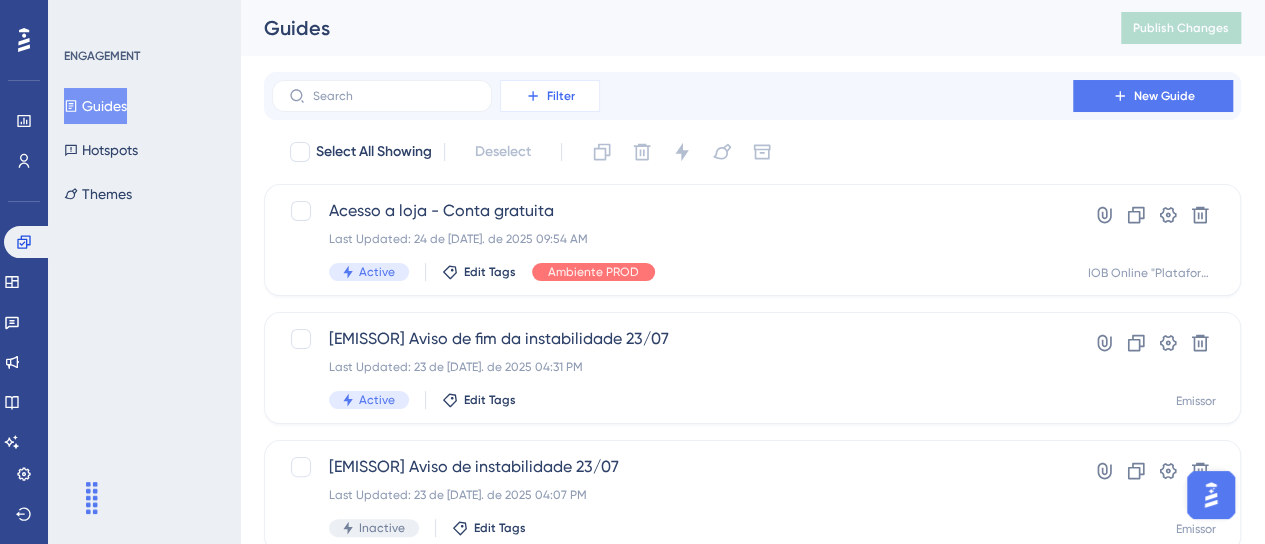 click on "Filter" at bounding box center [561, 96] 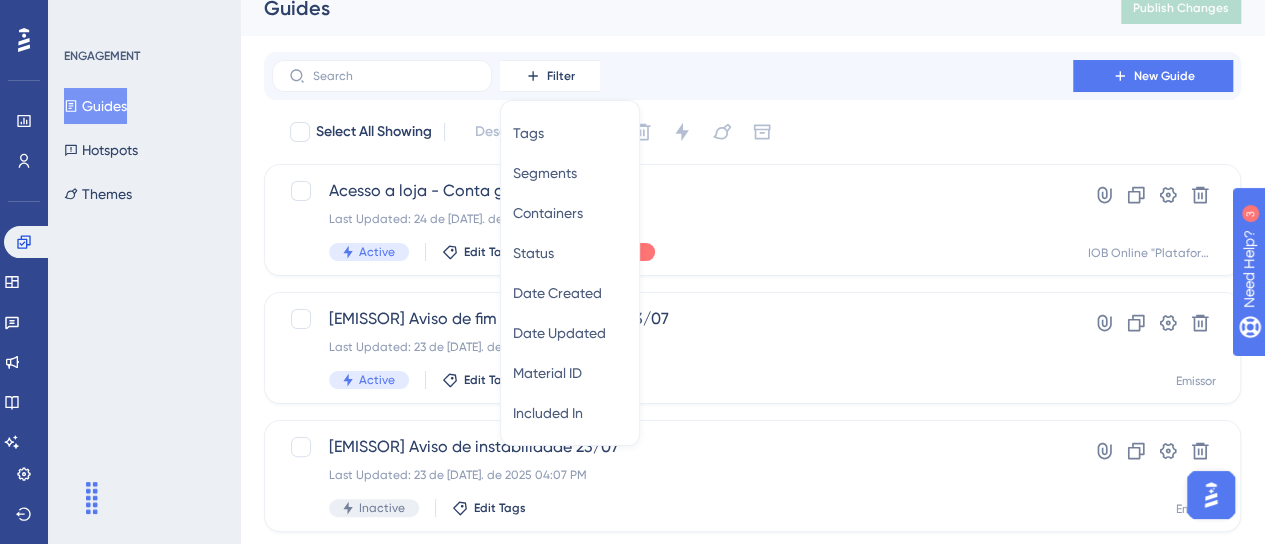 scroll, scrollTop: 0, scrollLeft: 0, axis: both 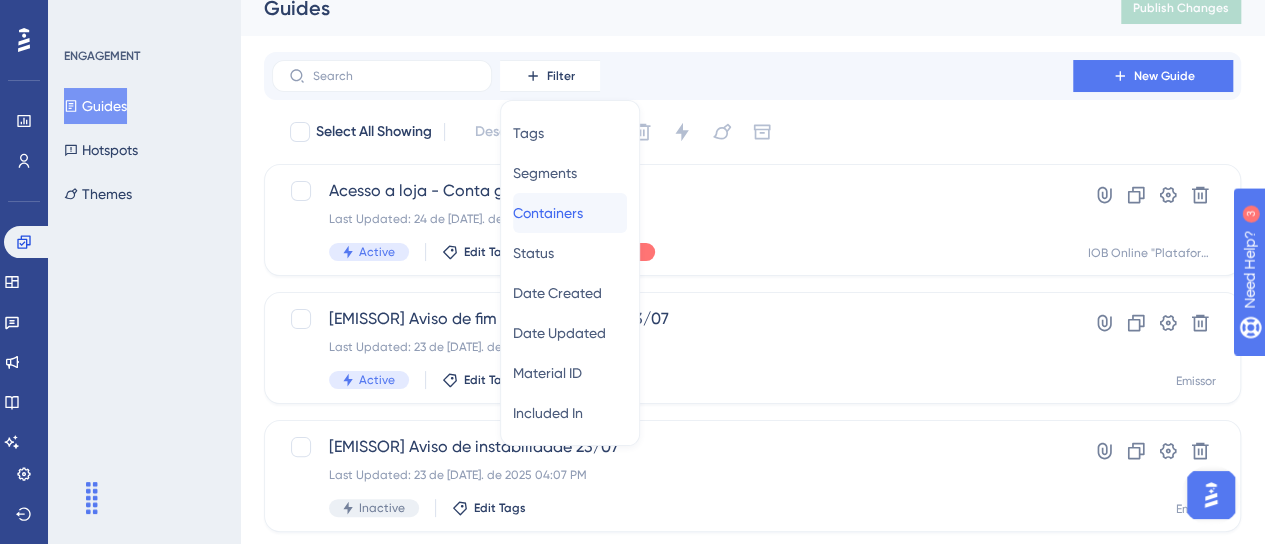 click on "Containers" at bounding box center (548, 213) 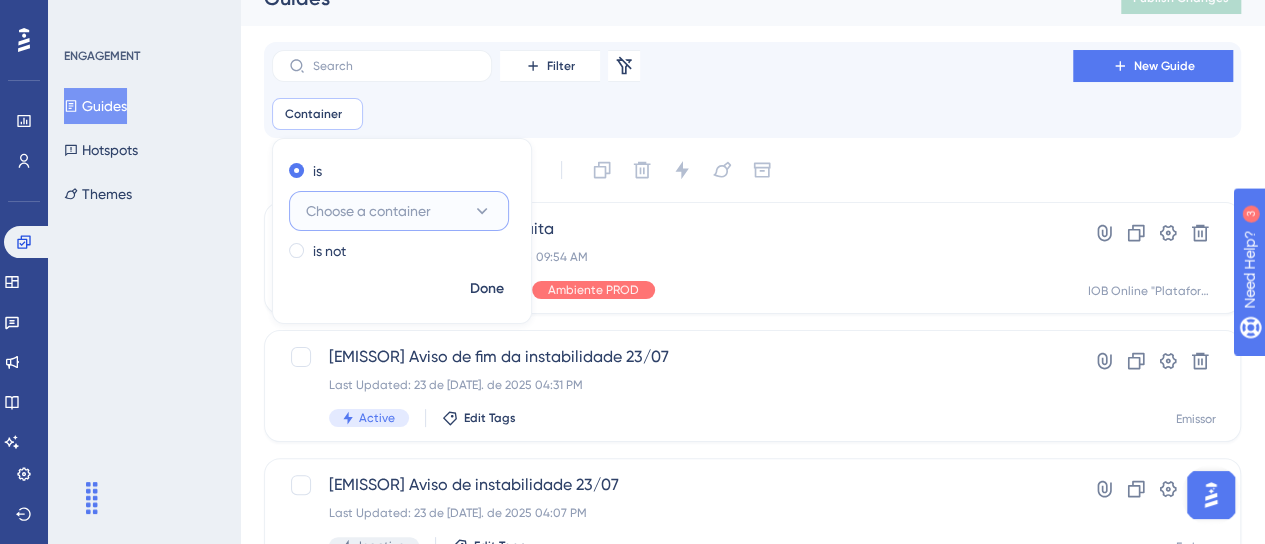 click on "Choose a container" at bounding box center [368, 211] 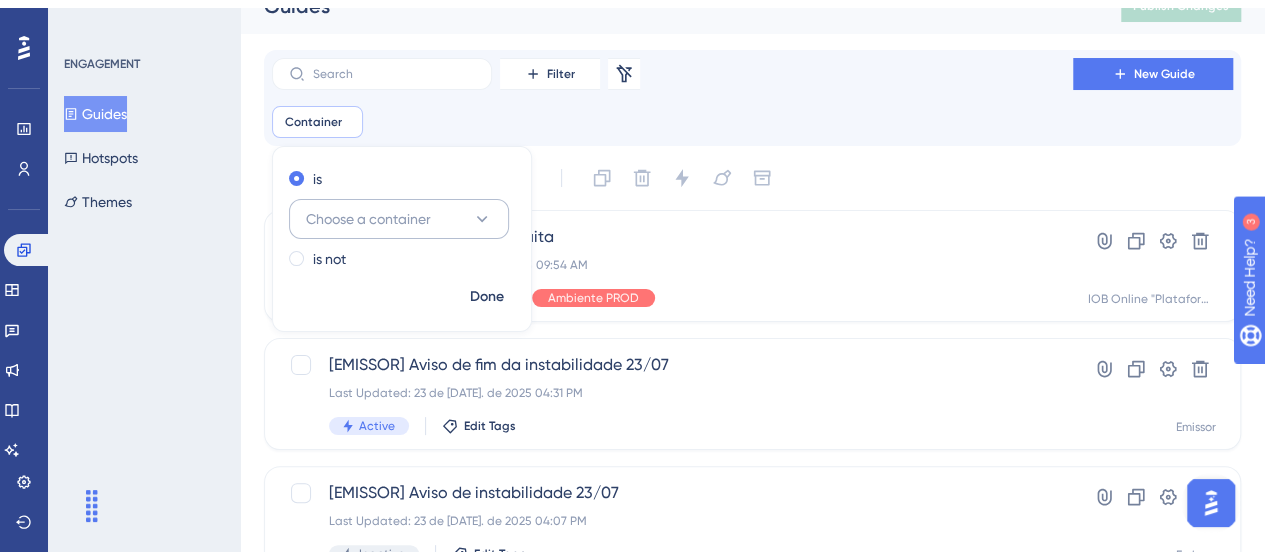 scroll, scrollTop: 190, scrollLeft: 0, axis: vertical 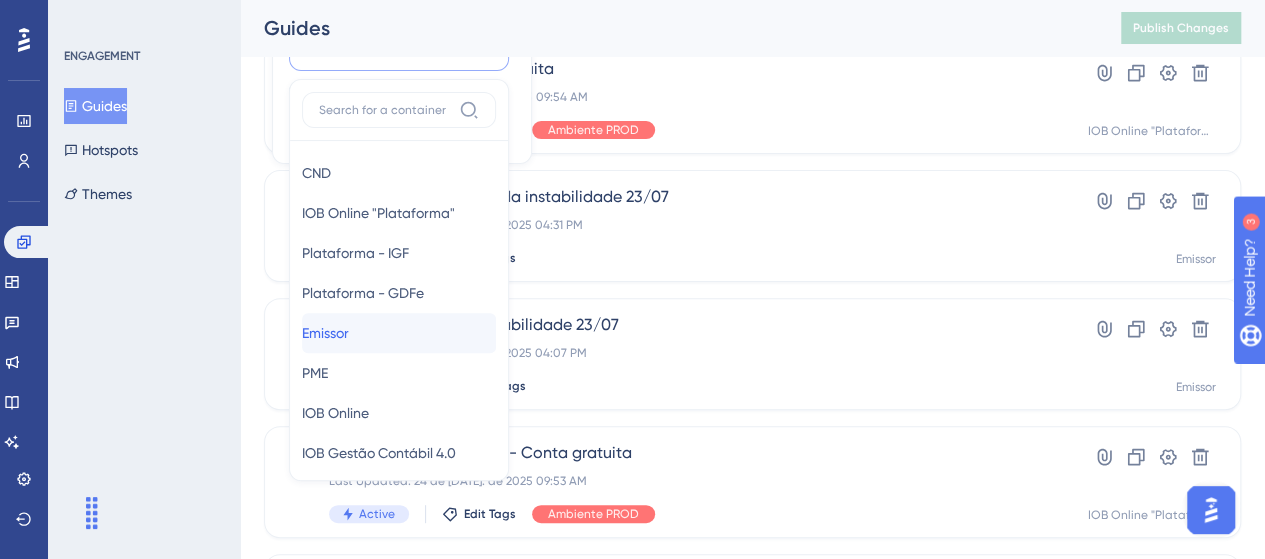 click on "Emissor Emissor" at bounding box center (399, 333) 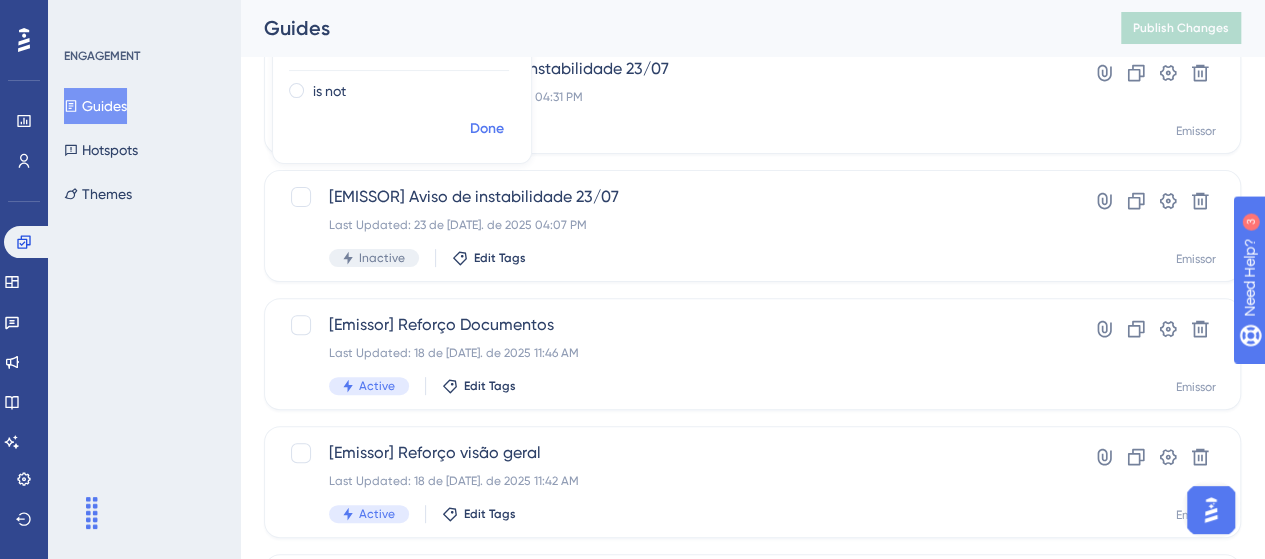 click on "Done" at bounding box center (487, 129) 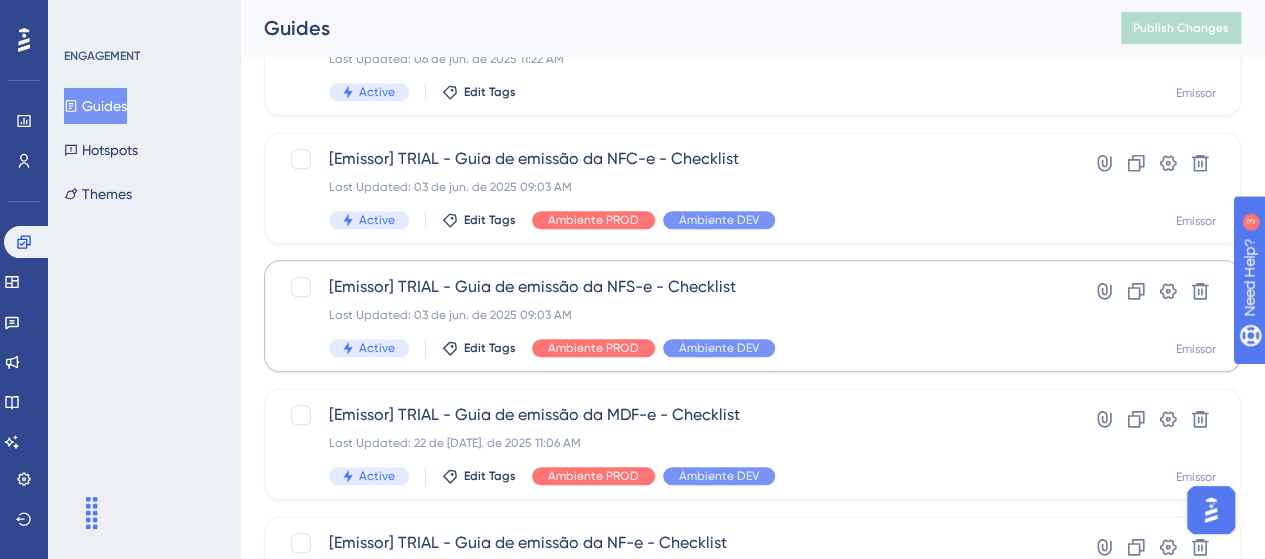 scroll, scrollTop: 900, scrollLeft: 0, axis: vertical 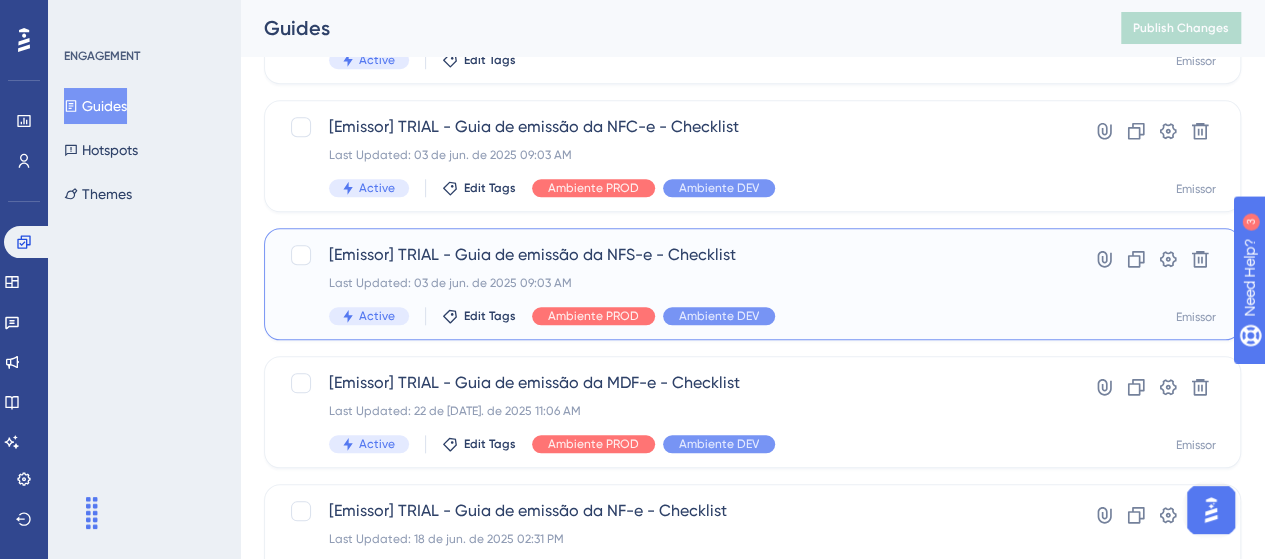 click on "[Emissor] TRIAL - Guia de emissão da NFS-e - Checklist" at bounding box center [672, 255] 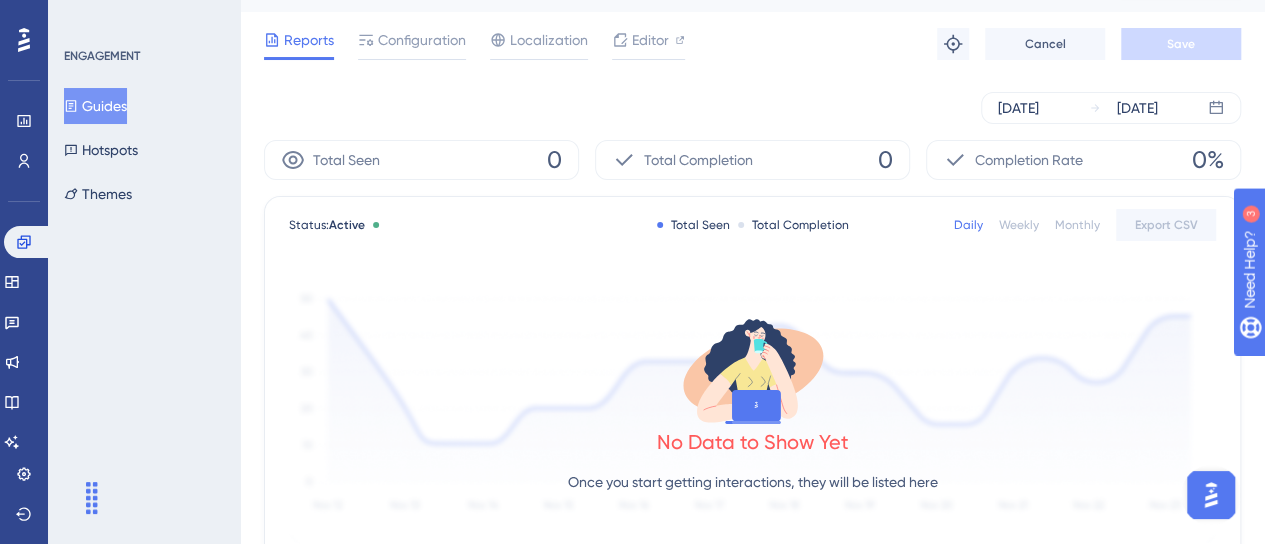 scroll, scrollTop: 0, scrollLeft: 0, axis: both 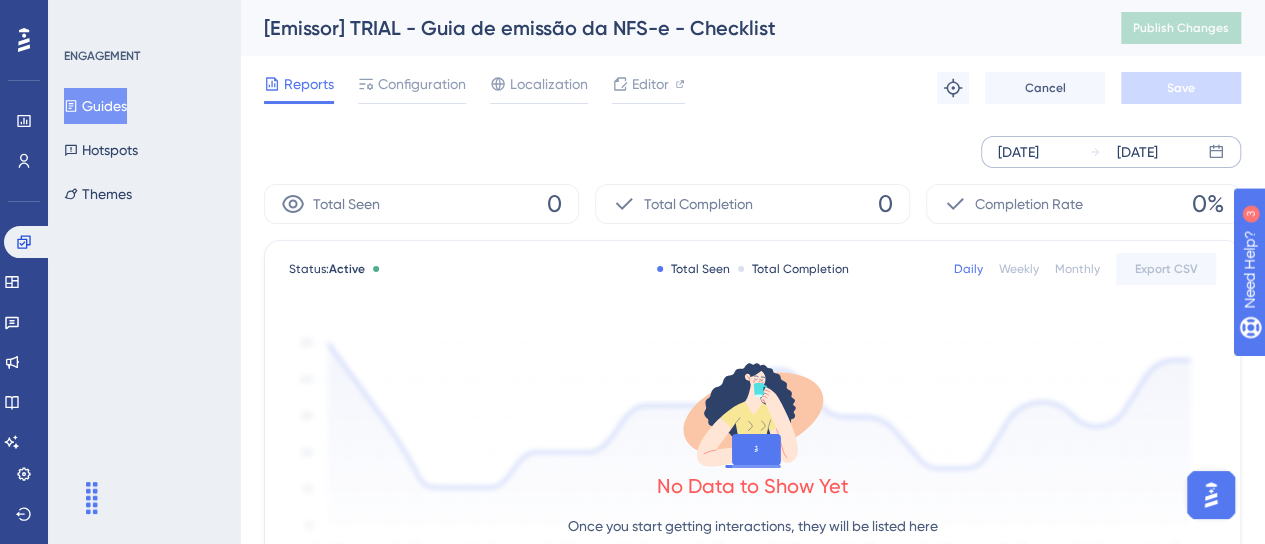 click on "[DATE]" at bounding box center [1018, 152] 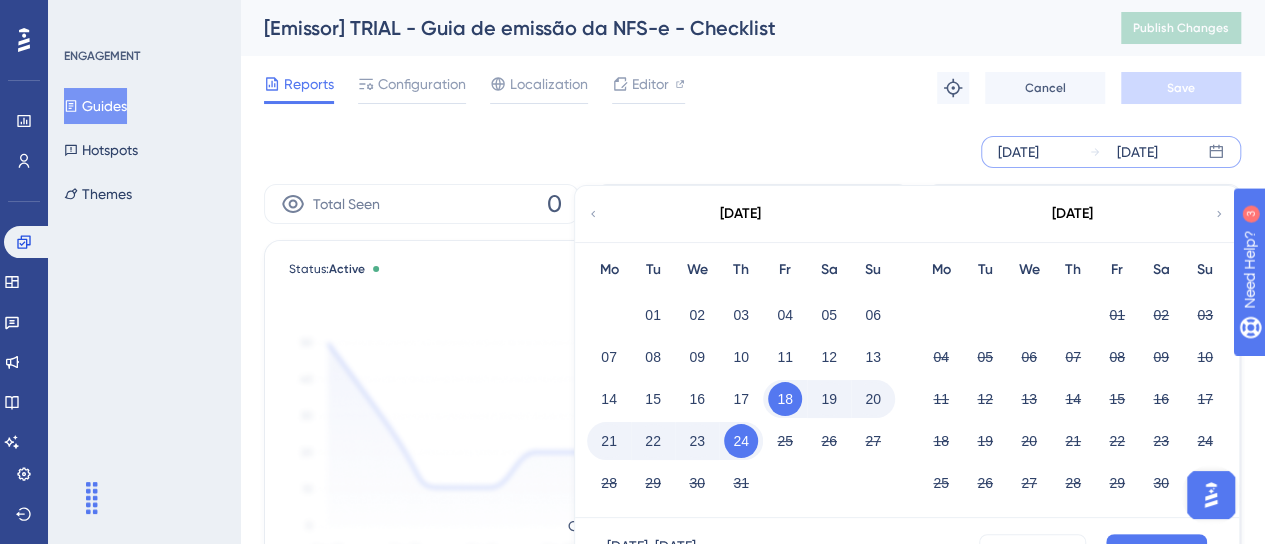 click on "[DATE]" at bounding box center [740, 214] 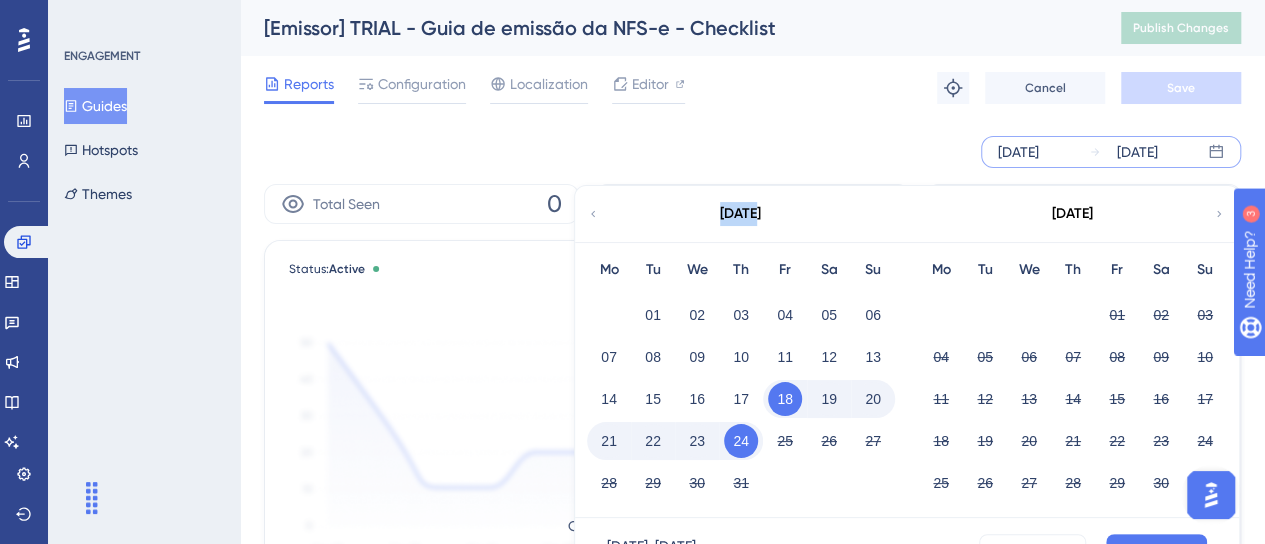 click on "[DATE]" at bounding box center (740, 214) 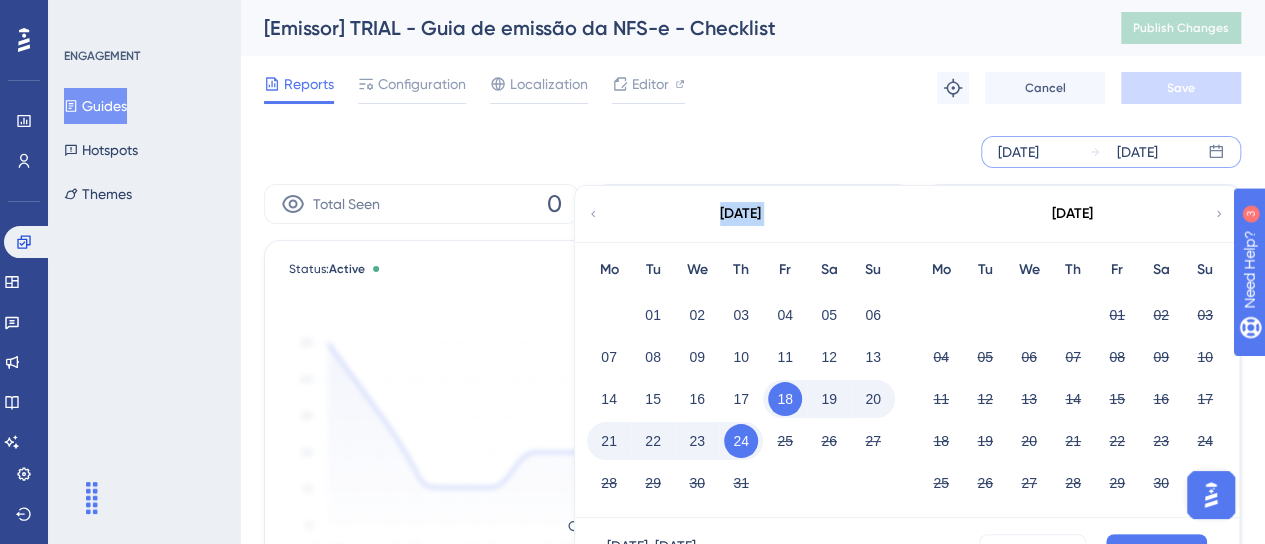click on "[DATE]" at bounding box center [740, 214] 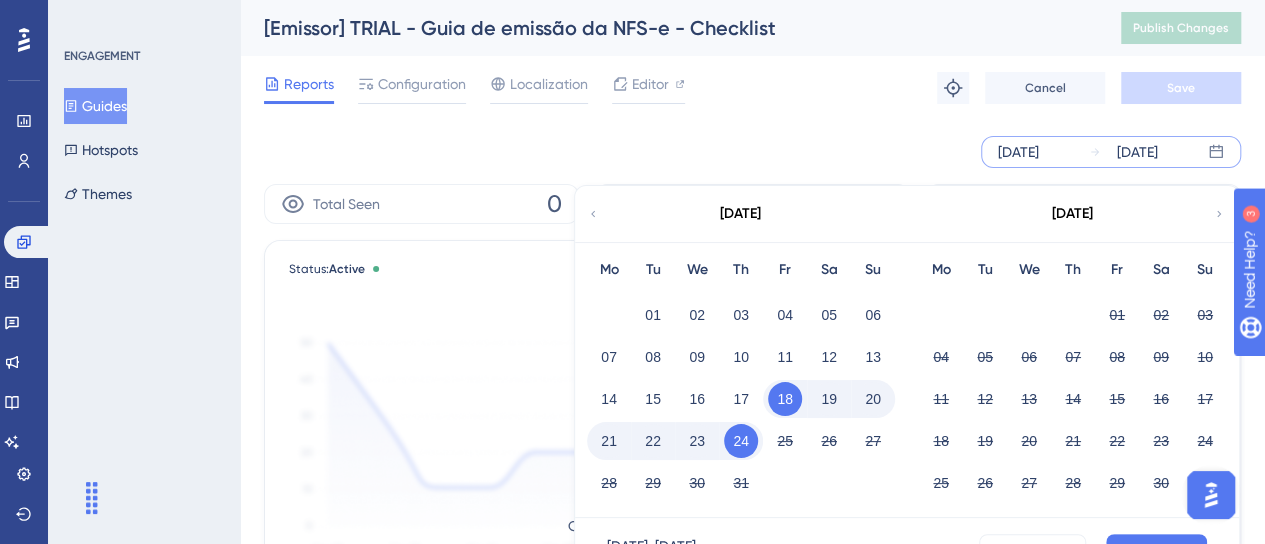 click on "[DATE]" at bounding box center (740, 214) 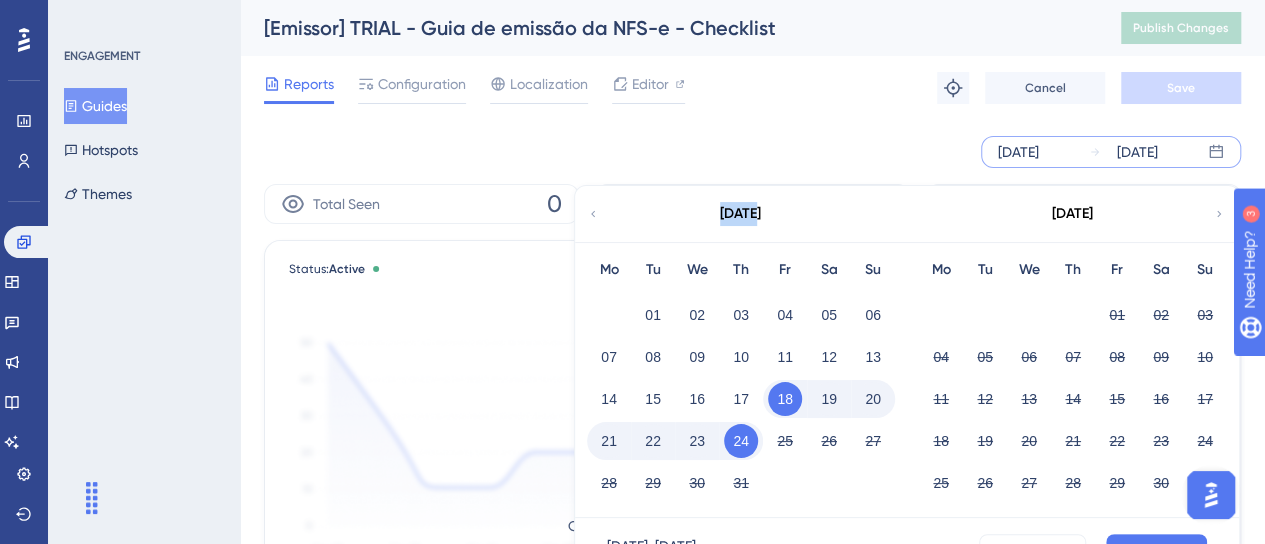 click on "[DATE]" at bounding box center [740, 214] 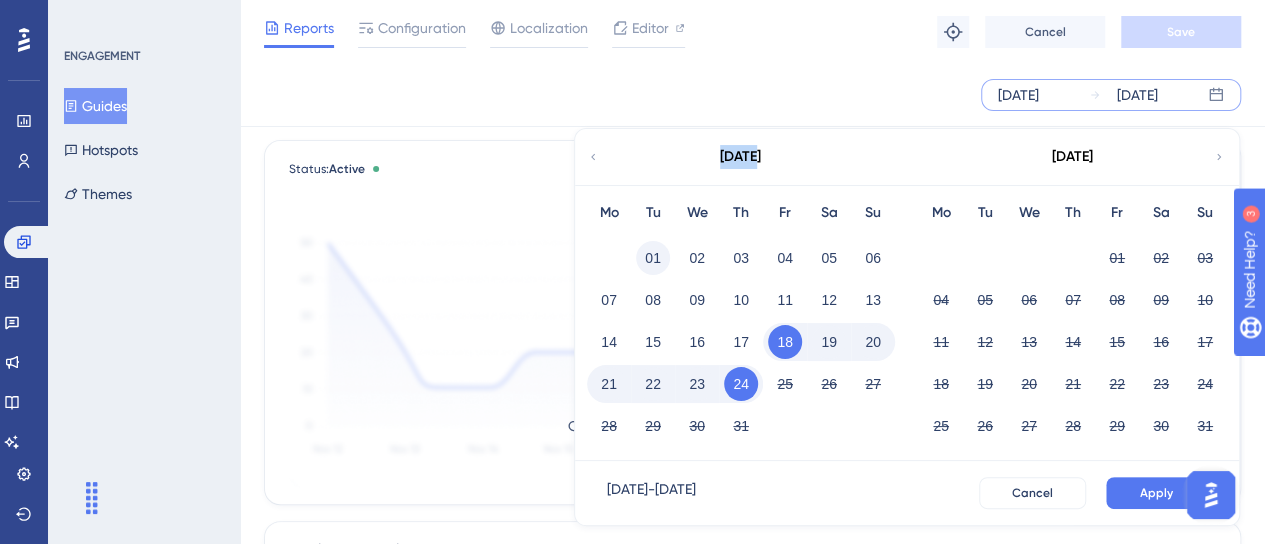 scroll, scrollTop: 200, scrollLeft: 0, axis: vertical 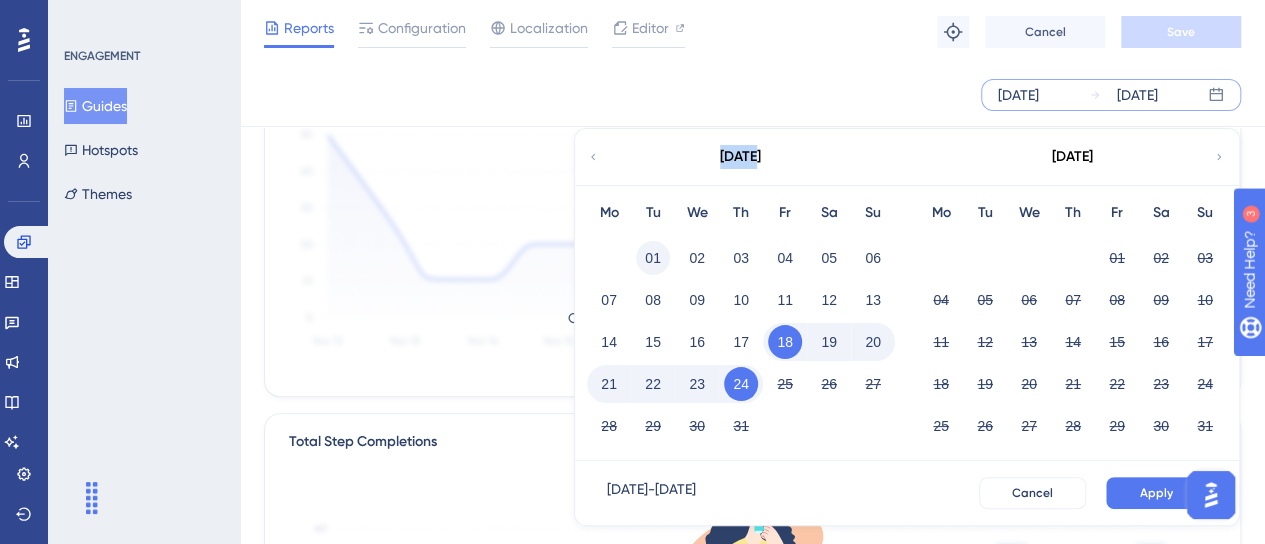 click on "01" at bounding box center [653, 258] 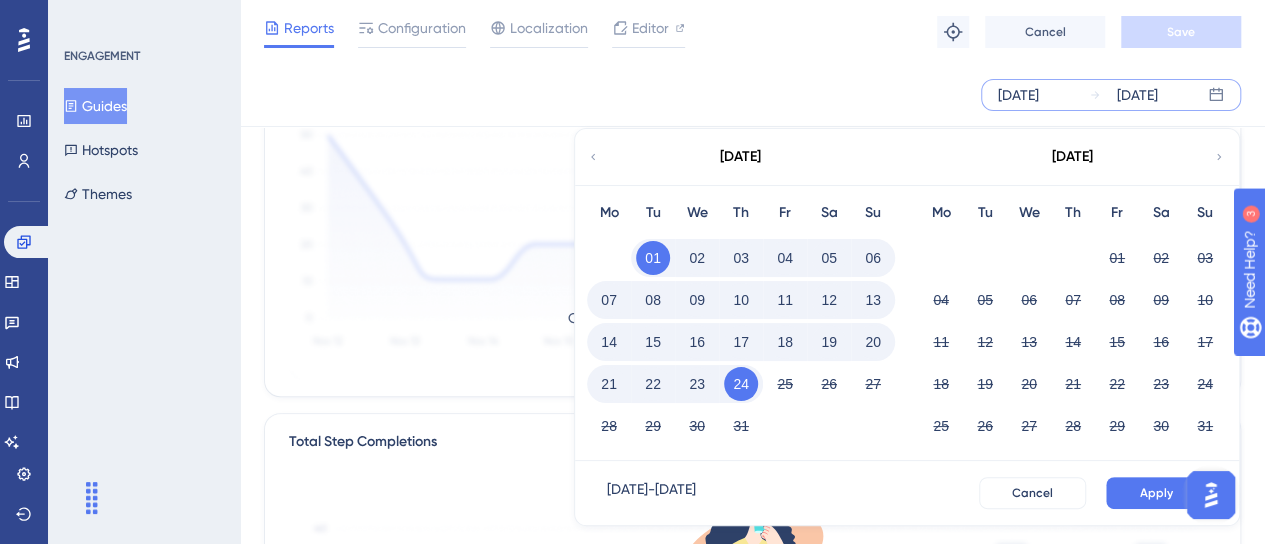 click 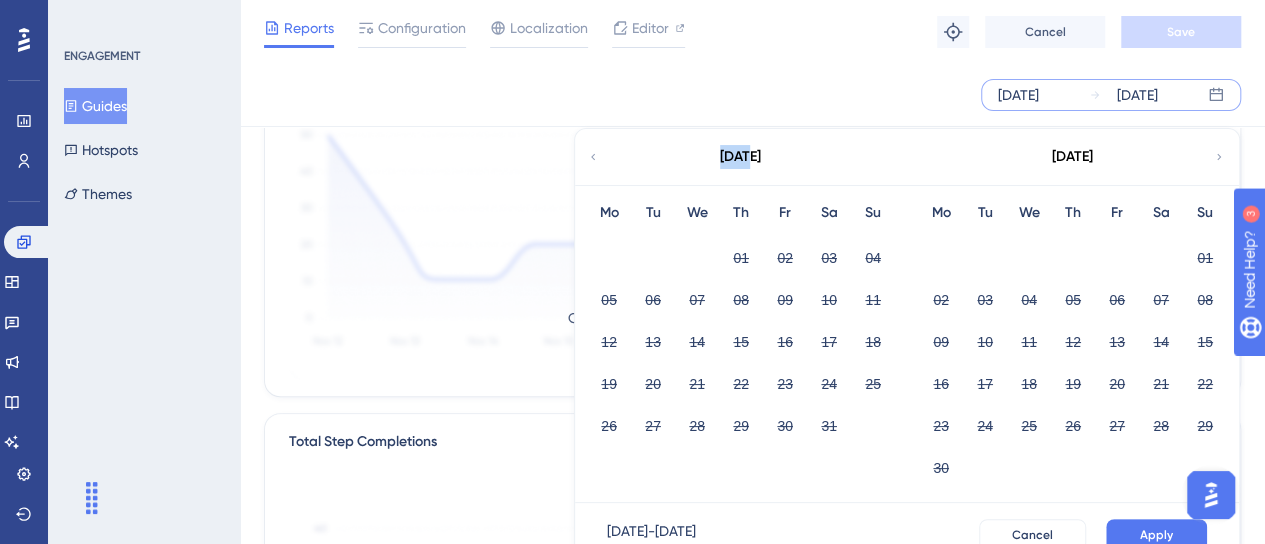 click 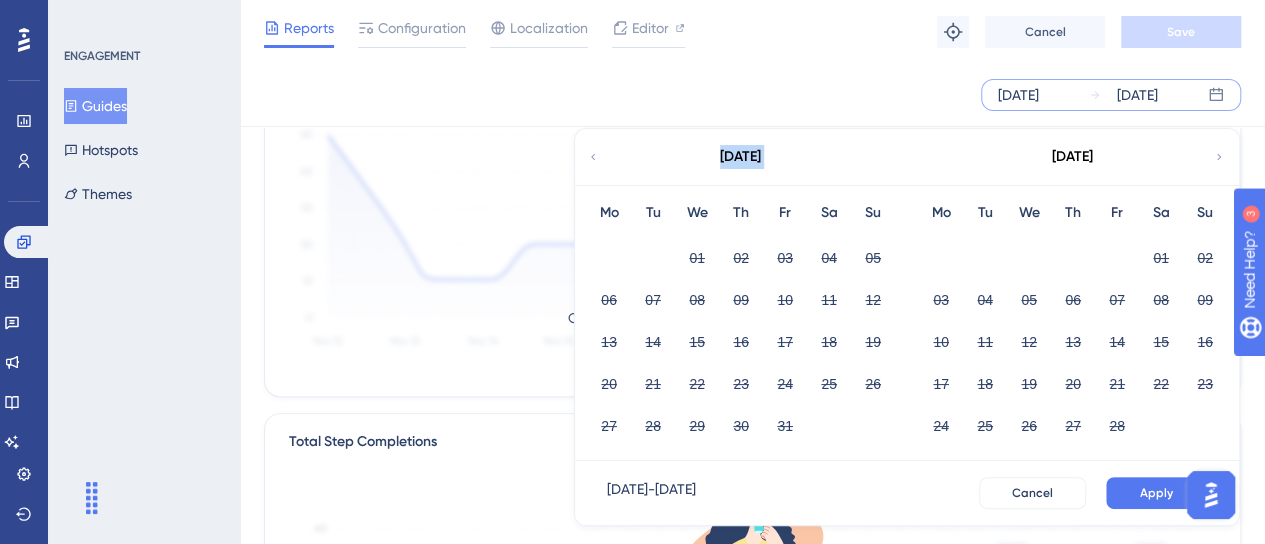 click 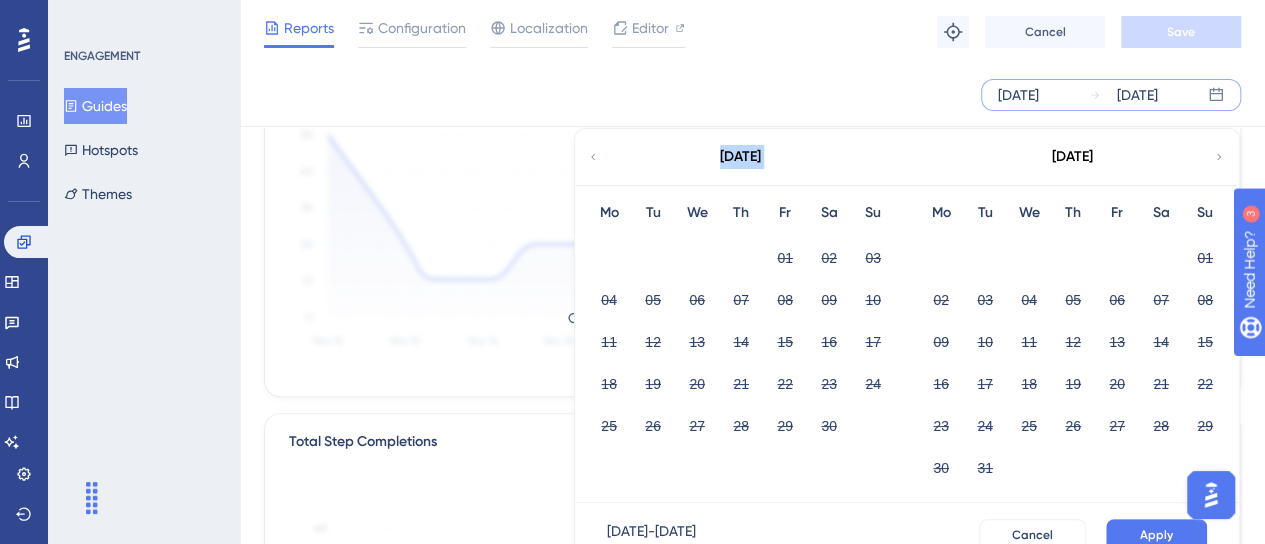 click 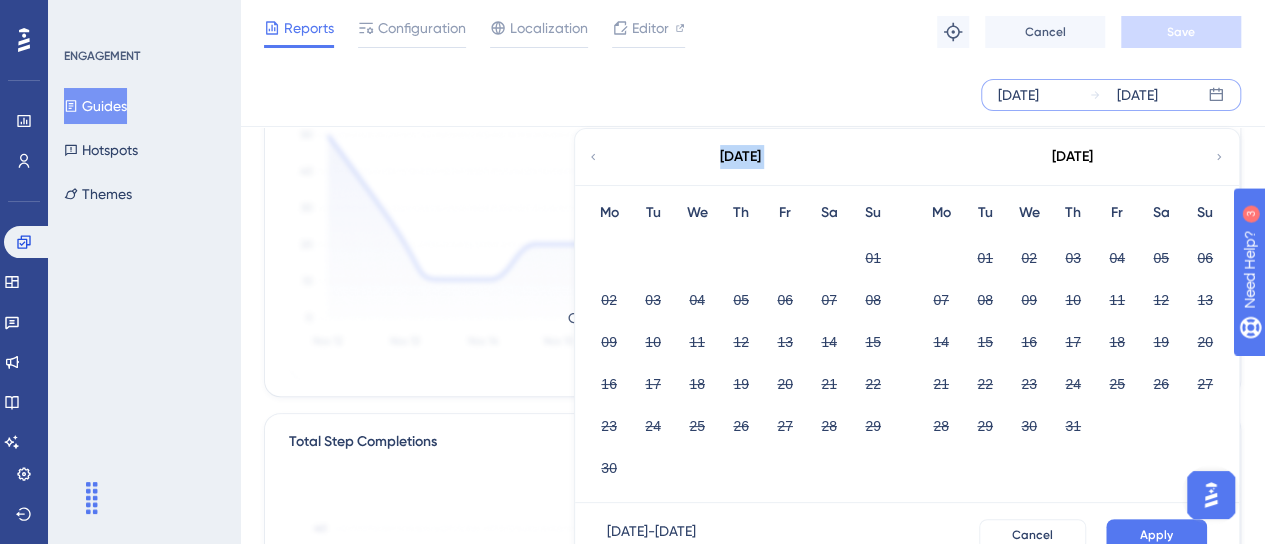 click 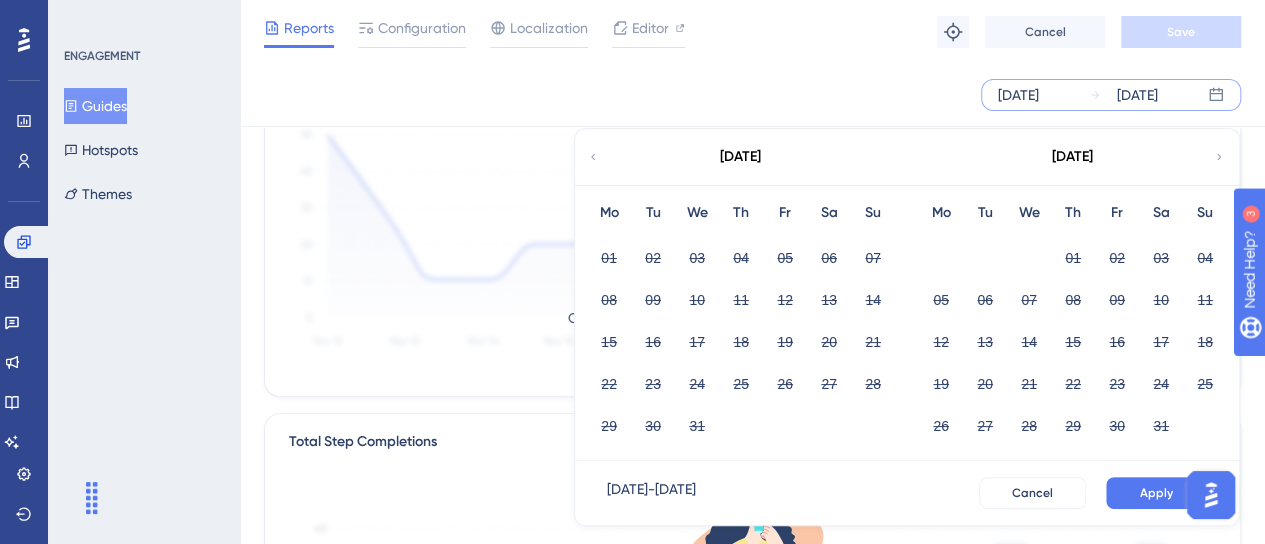click 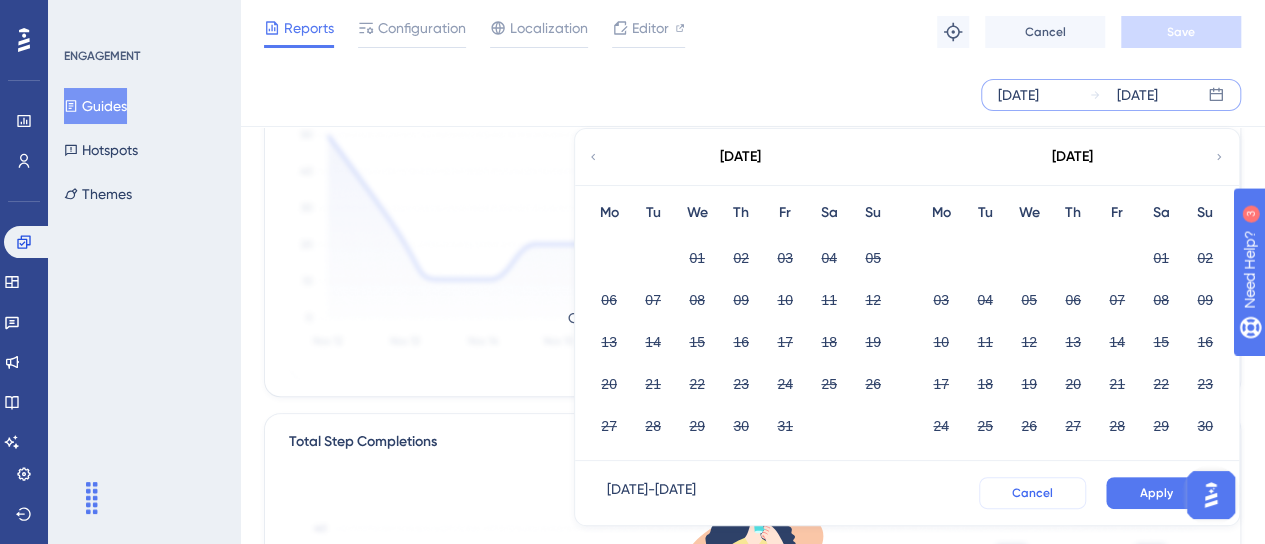 click on "Cancel" at bounding box center (1032, 493) 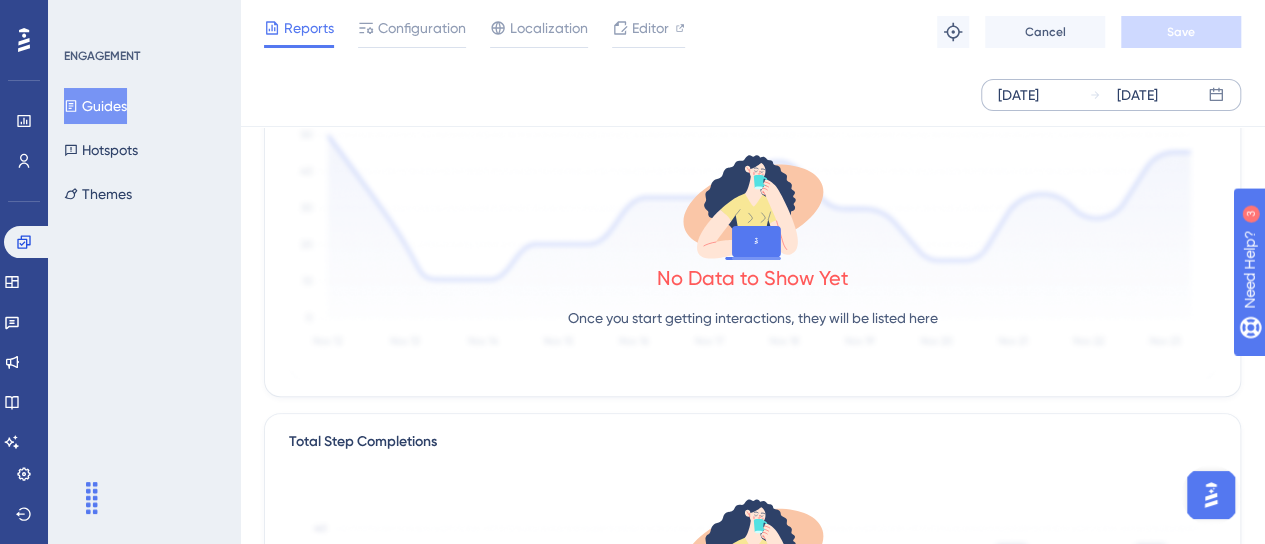 click on "[DATE]" at bounding box center [1018, 95] 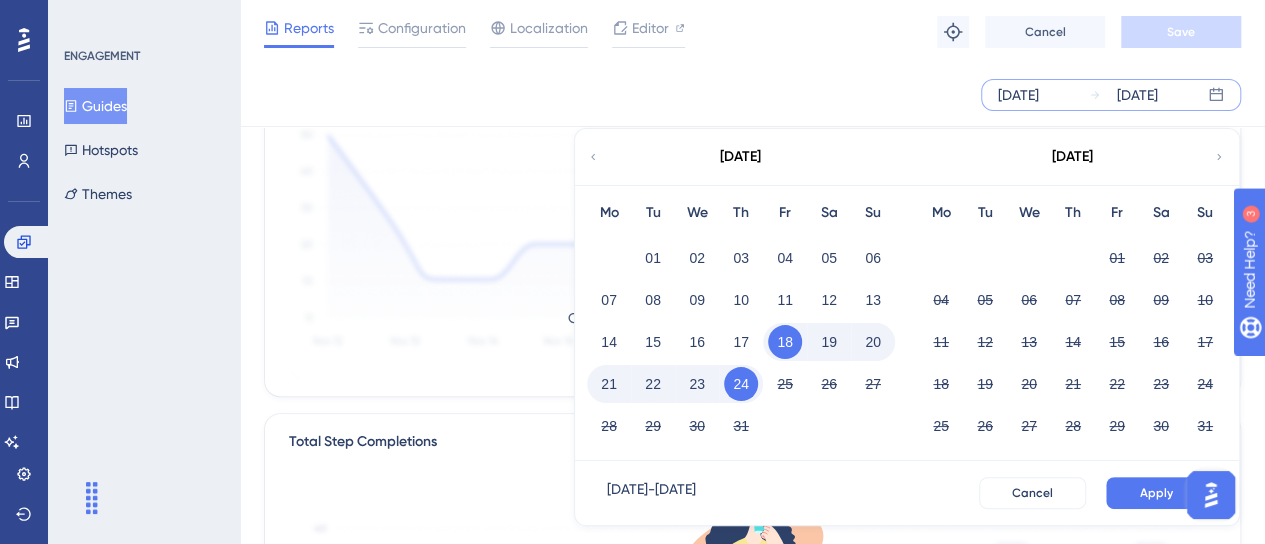 click 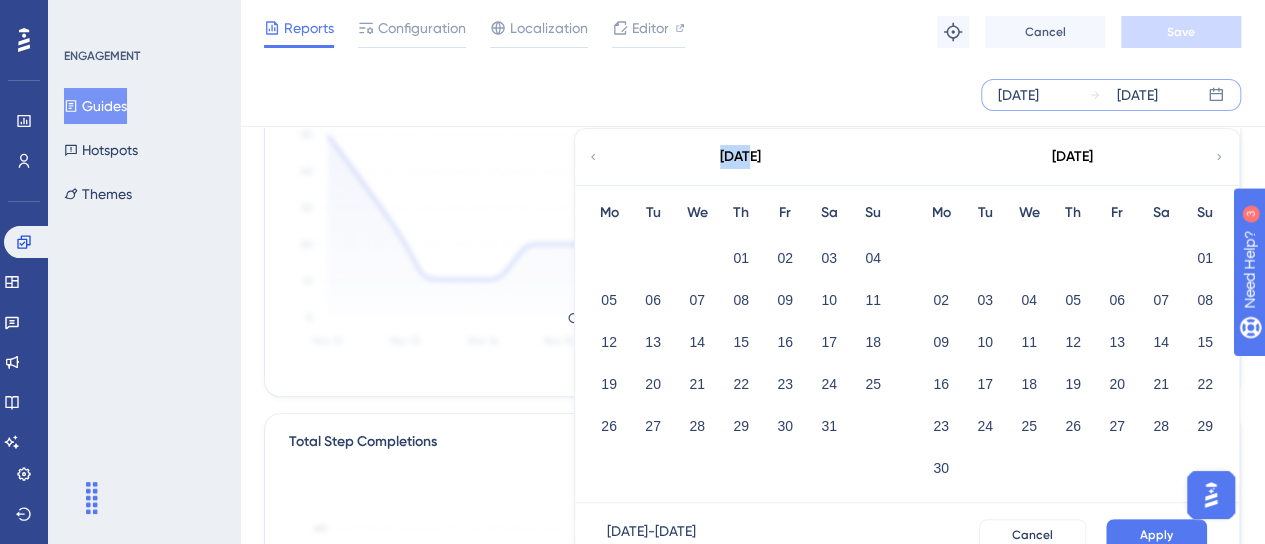 click 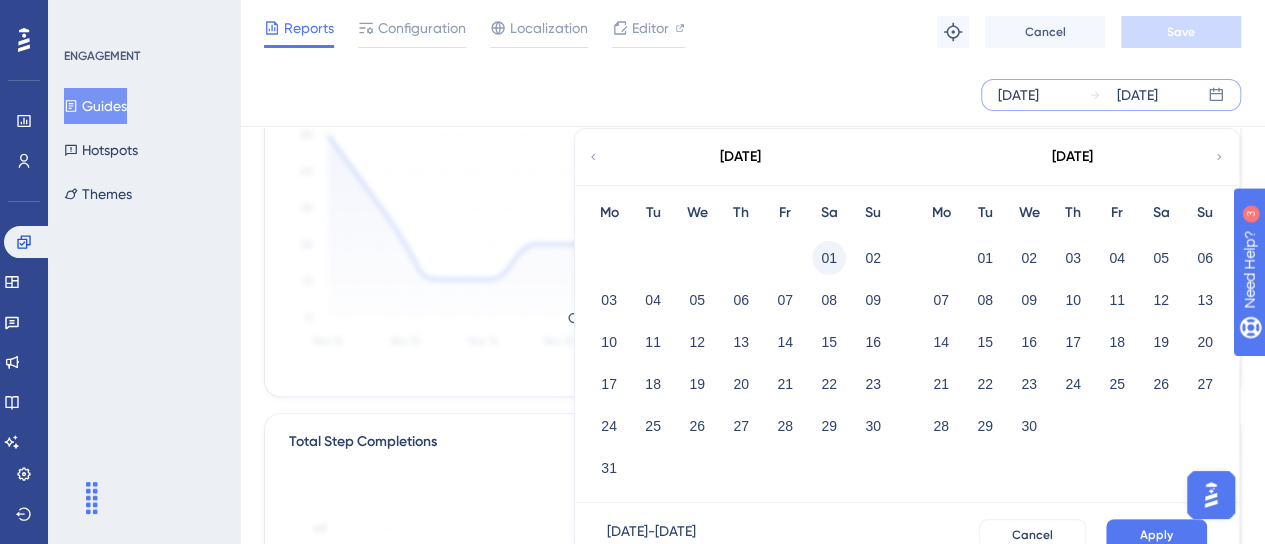 click on "01" at bounding box center (829, 258) 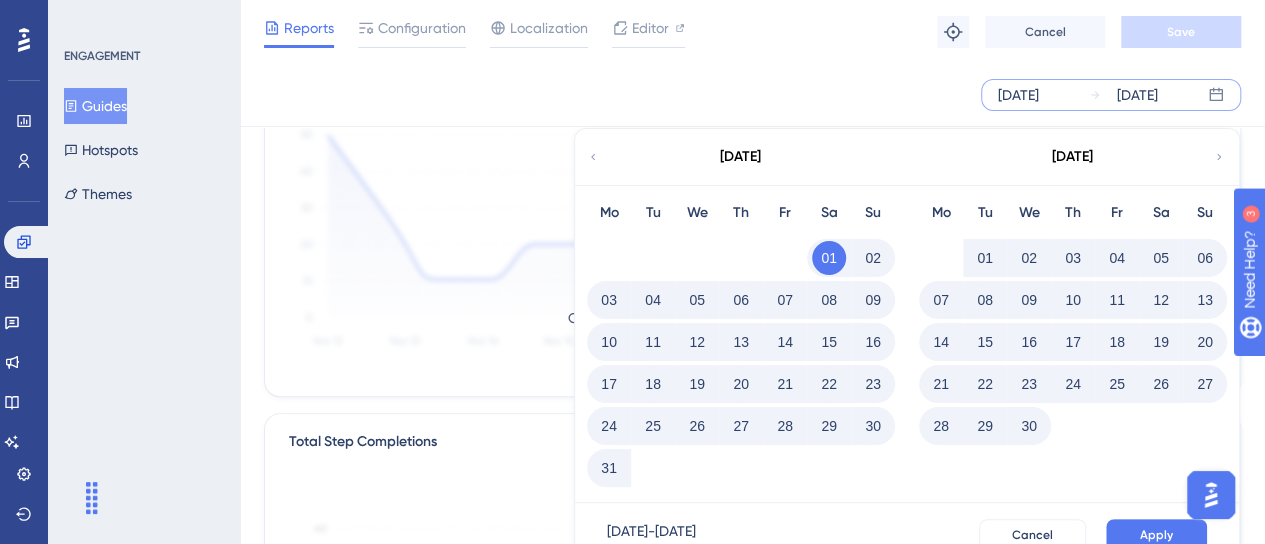 click on "Apply" at bounding box center [1156, 535] 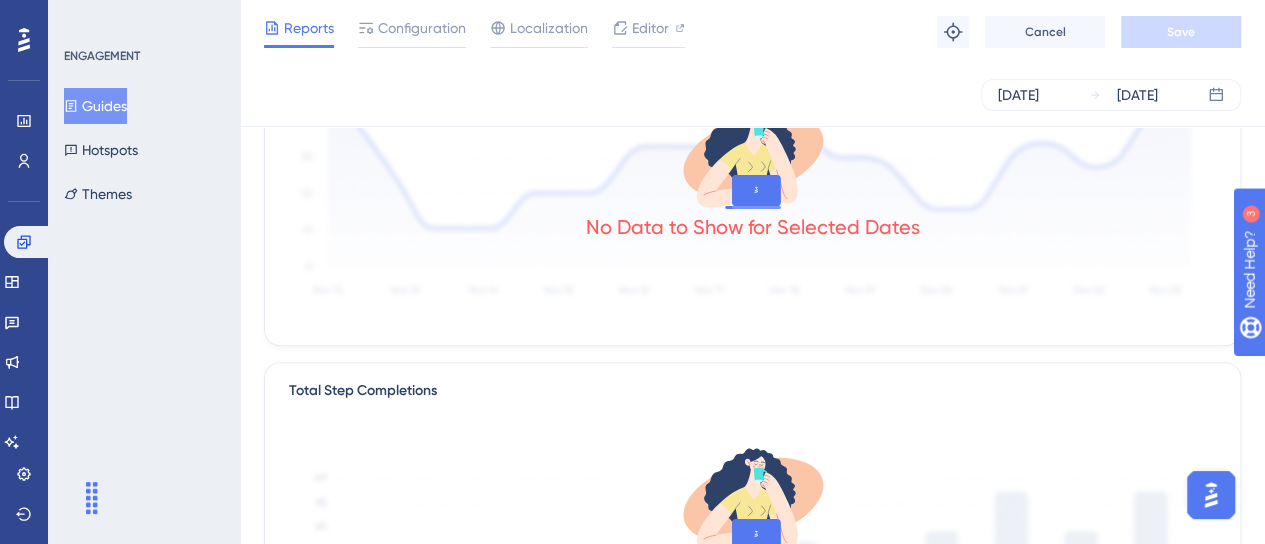 scroll, scrollTop: 0, scrollLeft: 0, axis: both 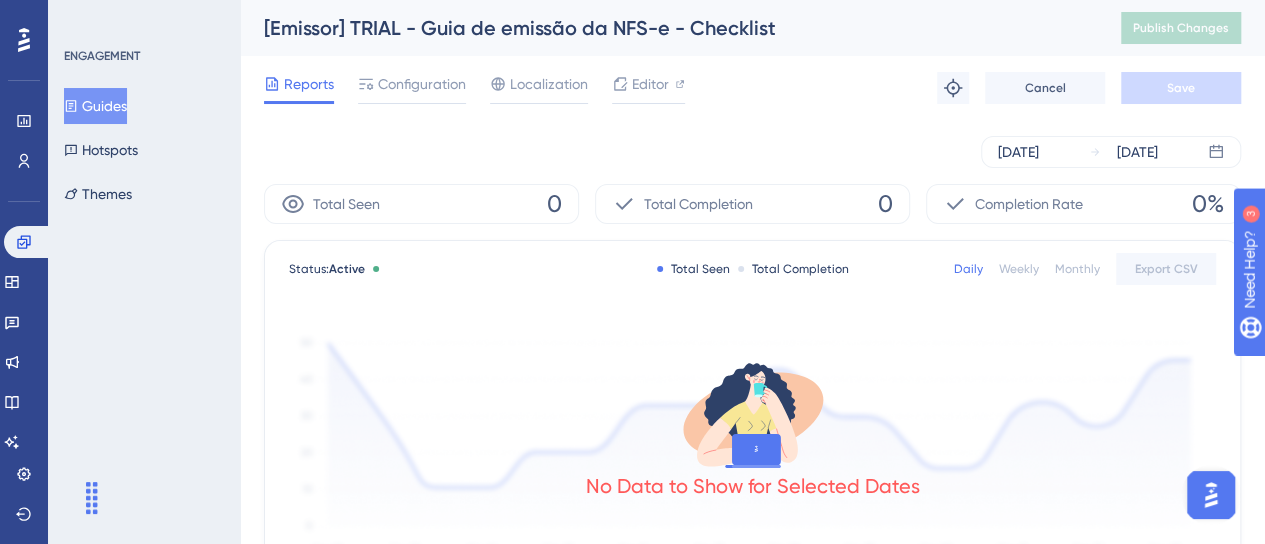 click on "Reports" at bounding box center (309, 84) 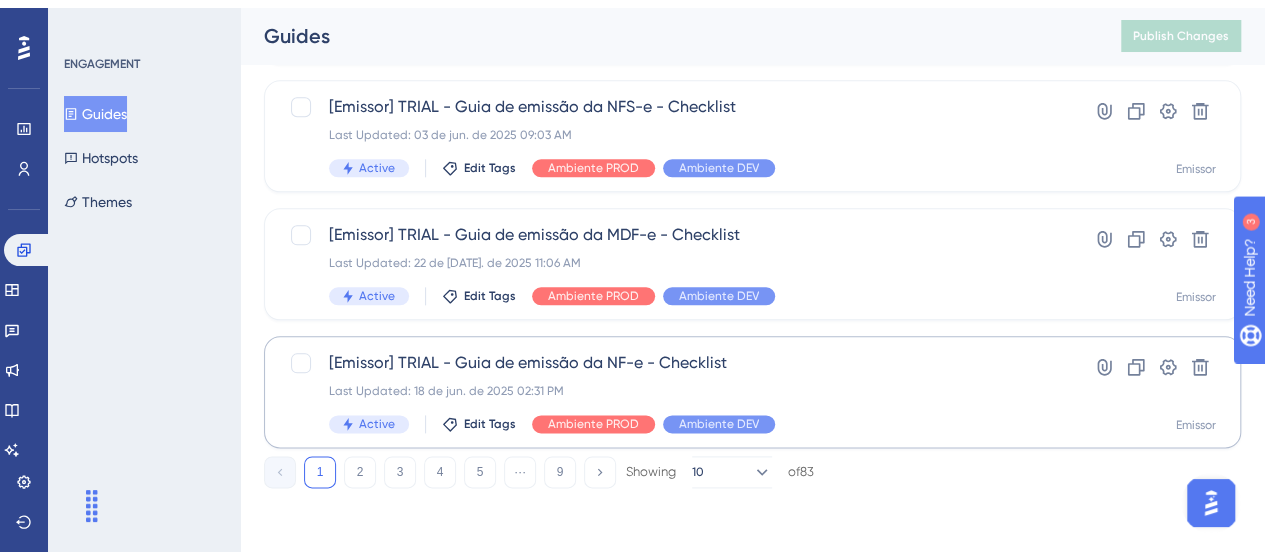 scroll, scrollTop: 1040, scrollLeft: 0, axis: vertical 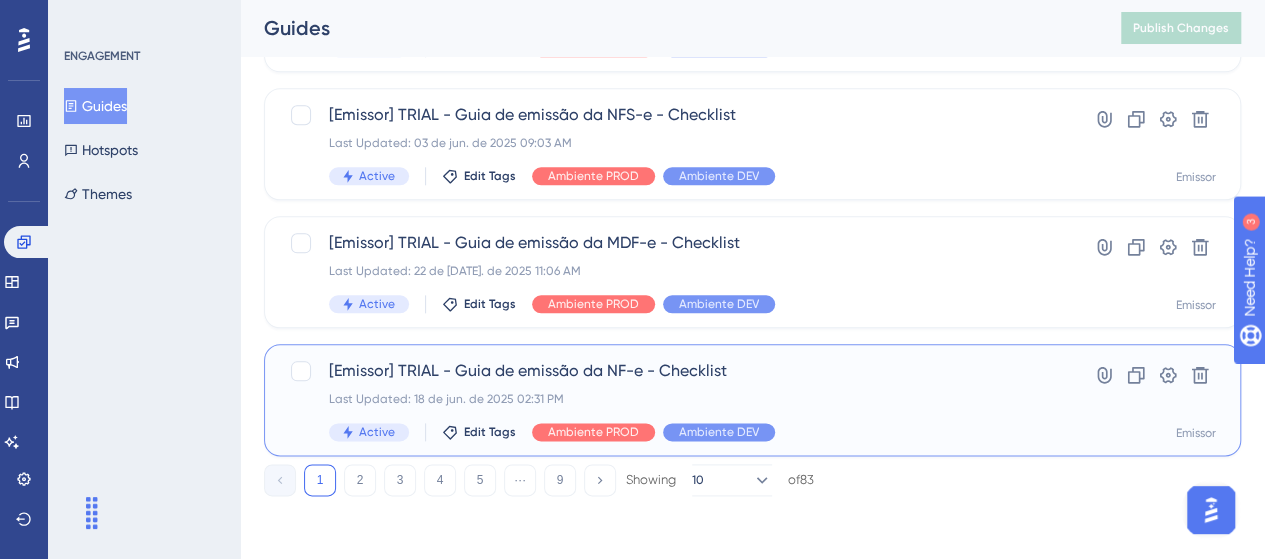 click on "[Emissor] TRIAL - Guia de emissão da NF-e - Checklist" at bounding box center (672, 371) 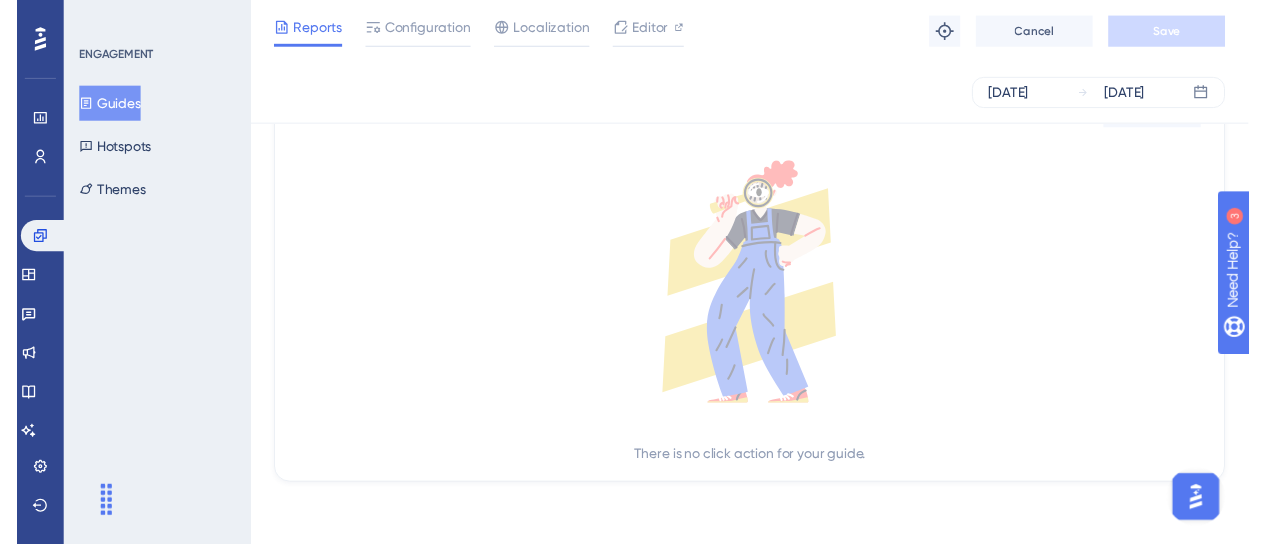 scroll, scrollTop: 0, scrollLeft: 0, axis: both 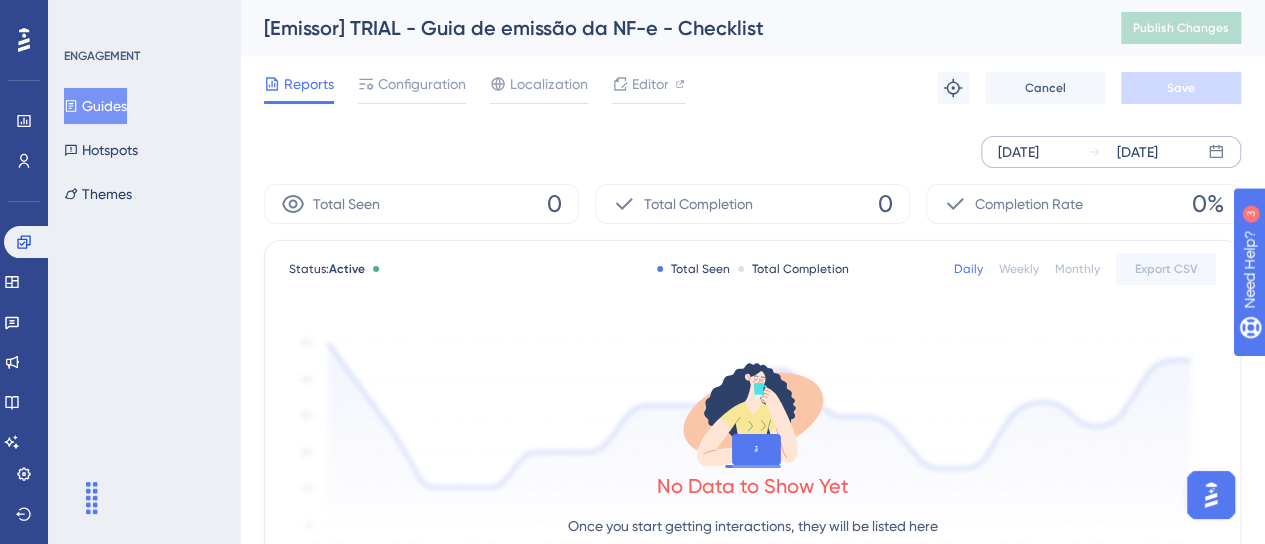 click on "[DATE]" at bounding box center [1018, 152] 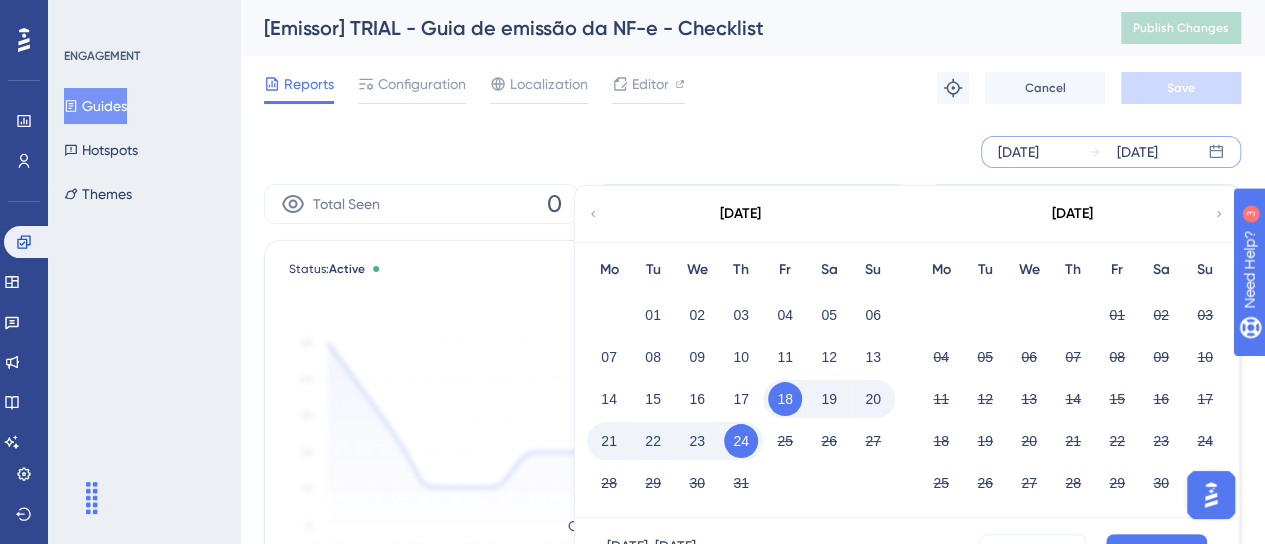 click 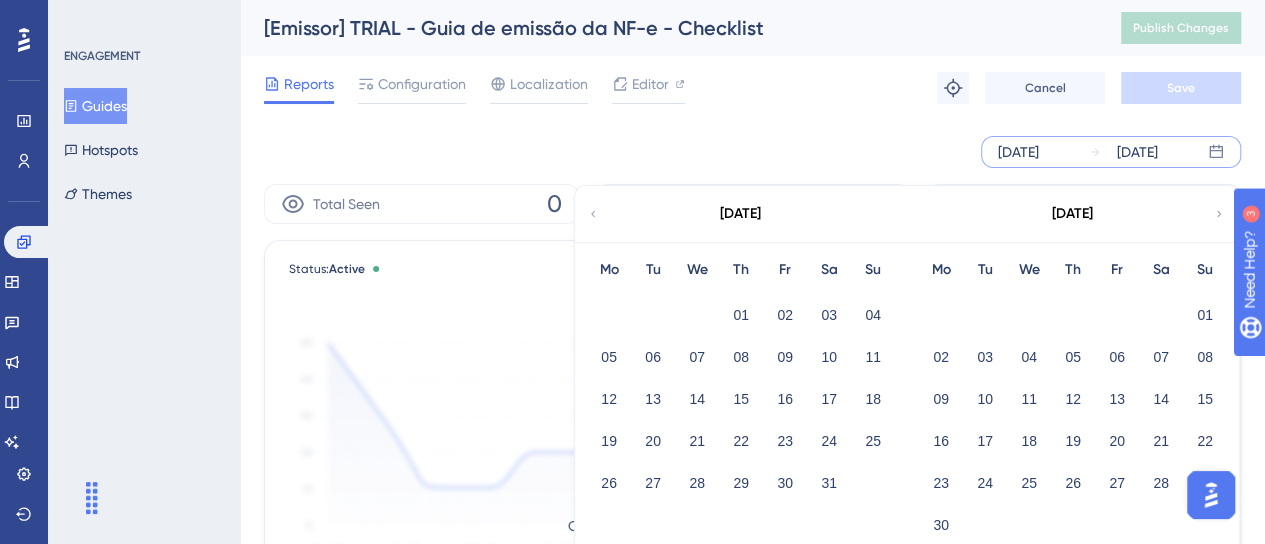 click 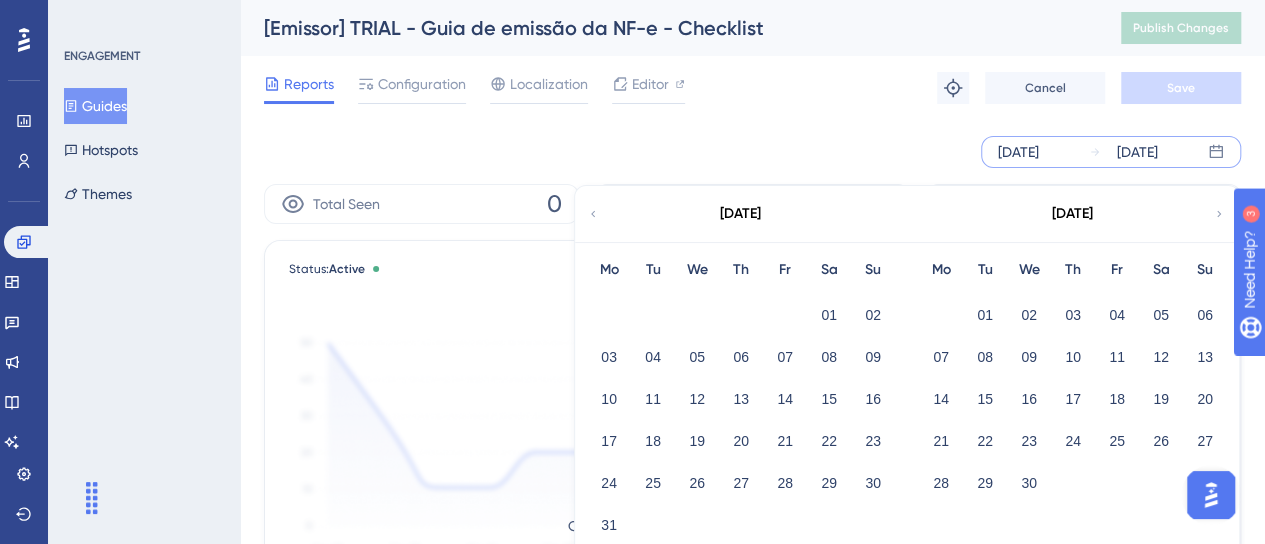 click 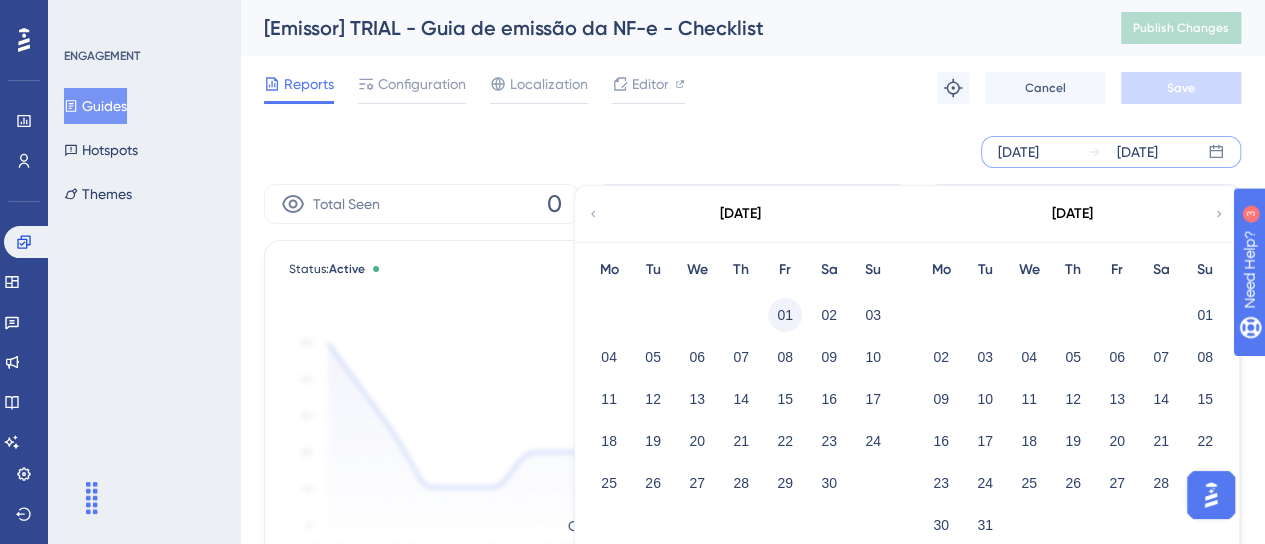 click on "01" at bounding box center [785, 315] 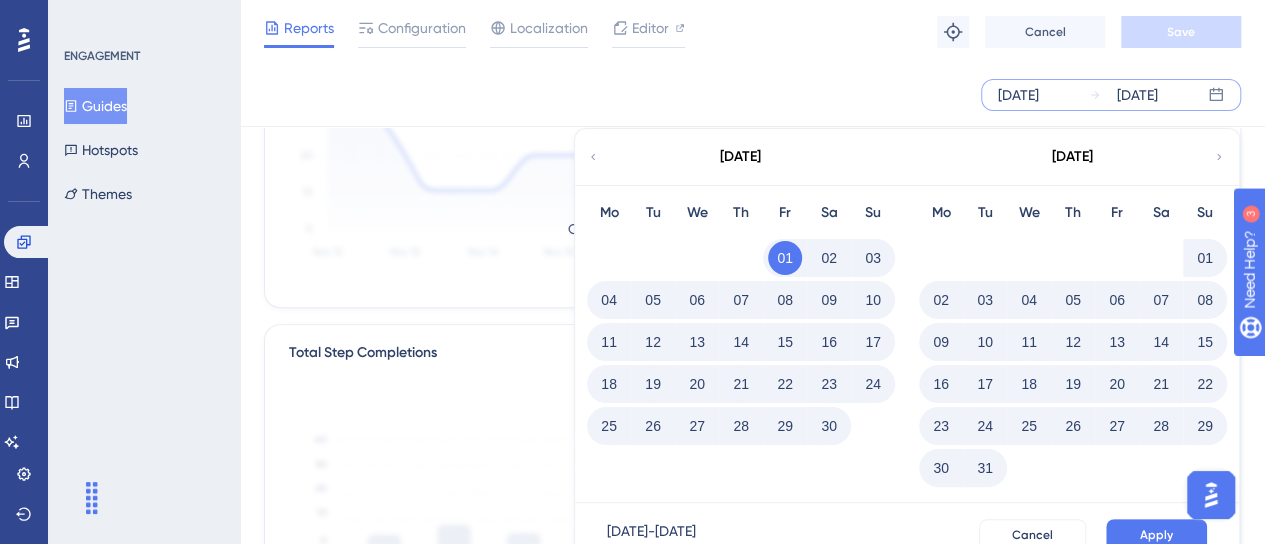 scroll, scrollTop: 300, scrollLeft: 0, axis: vertical 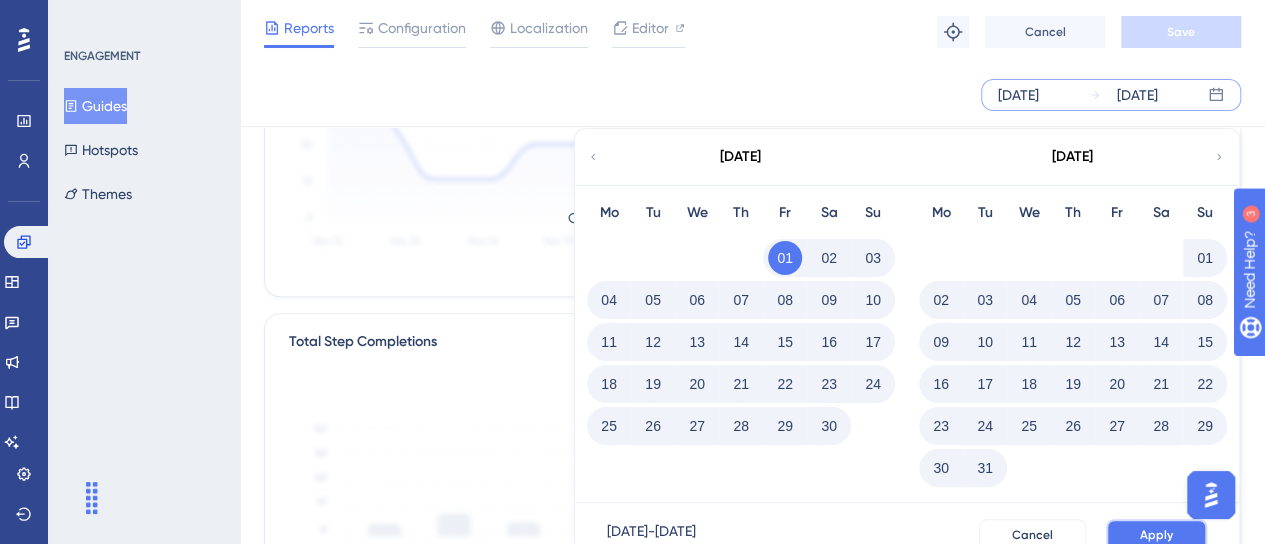click on "Apply" at bounding box center (1156, 535) 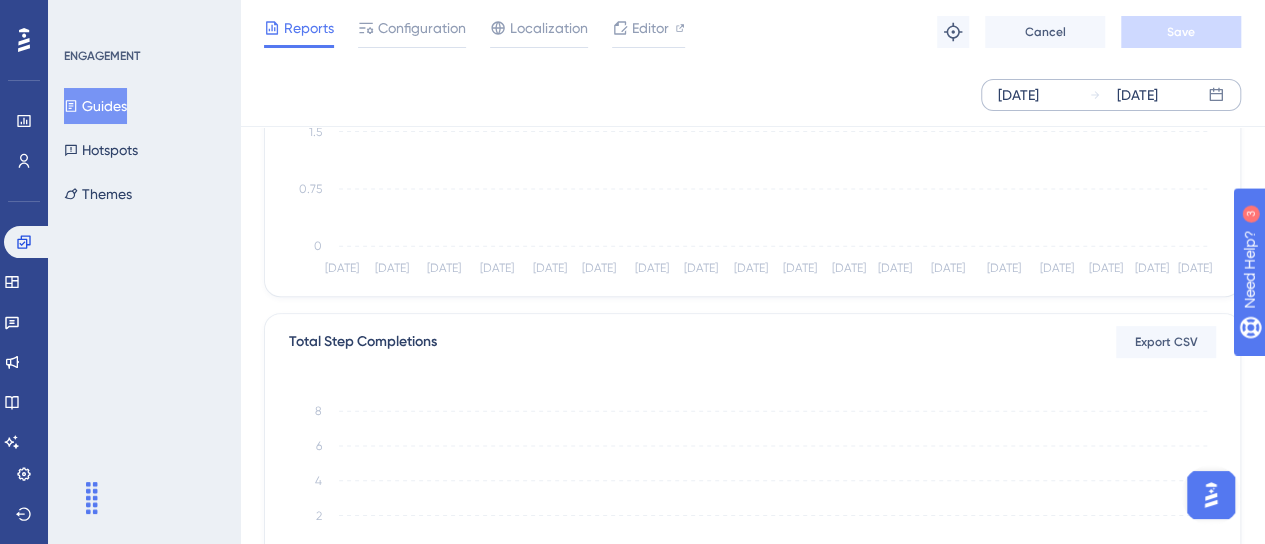 scroll, scrollTop: 0, scrollLeft: 0, axis: both 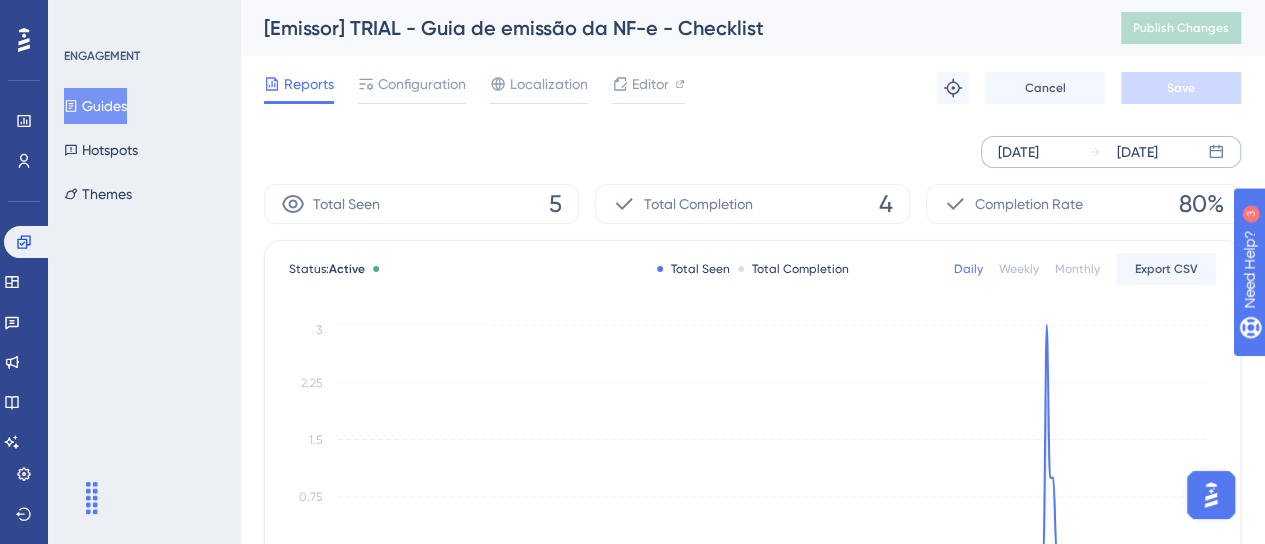 click on "[DATE] [DATE]" at bounding box center (752, 152) 